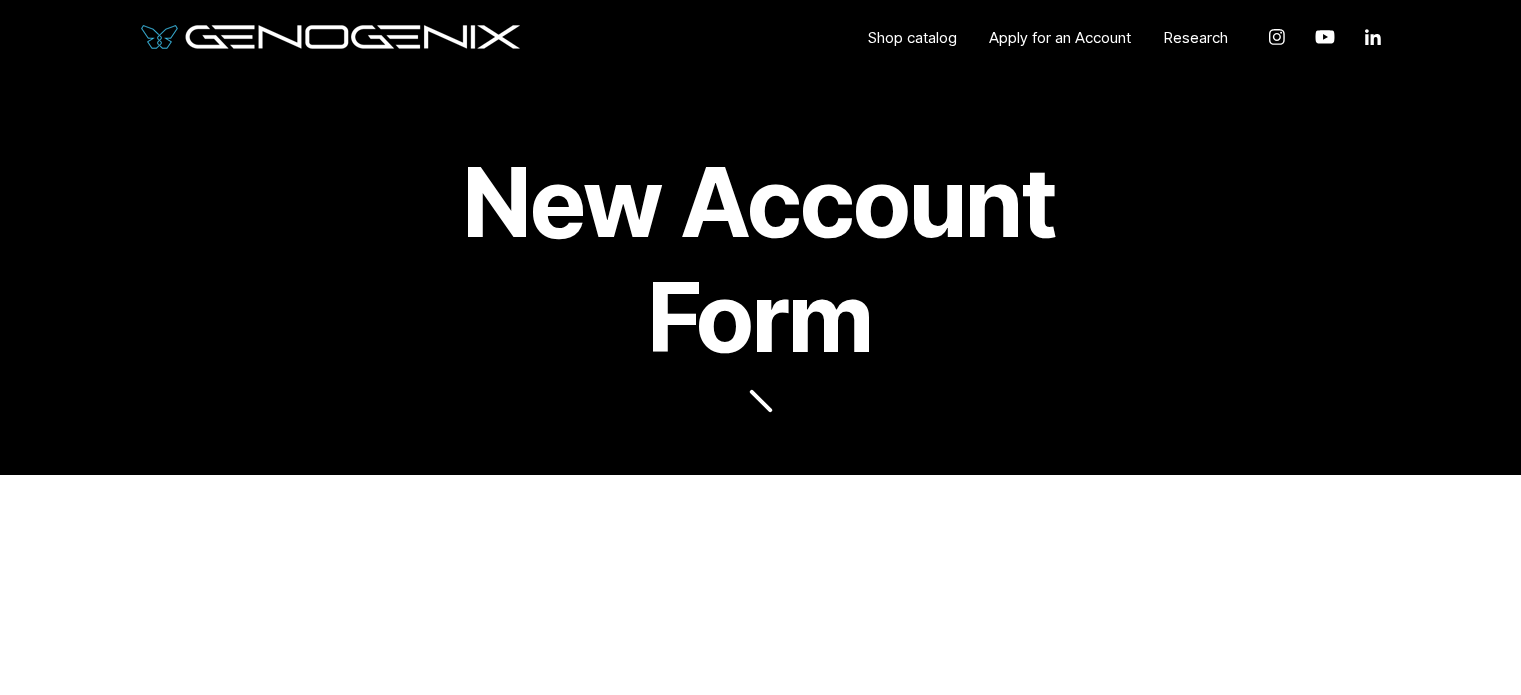 scroll, scrollTop: 400, scrollLeft: 0, axis: vertical 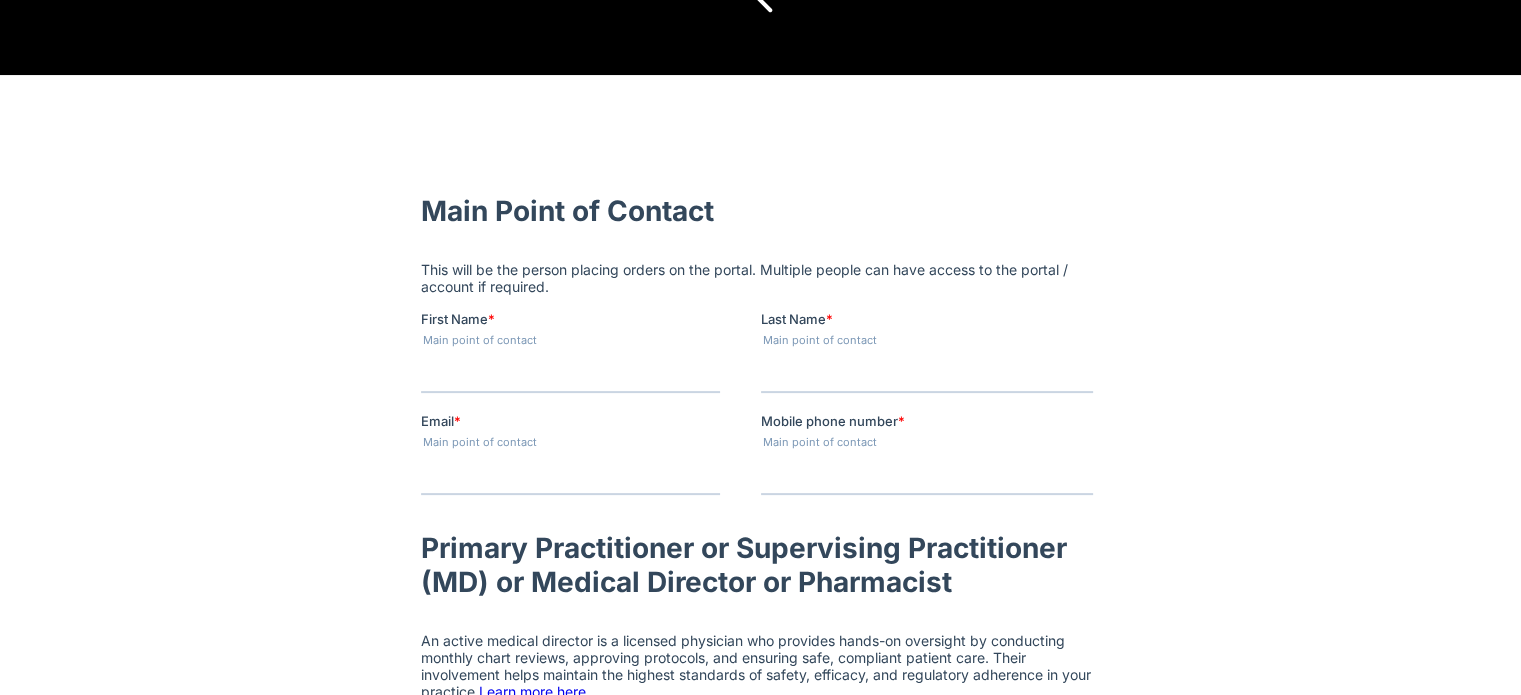 click on "First Name *" at bounding box center [569, 372] 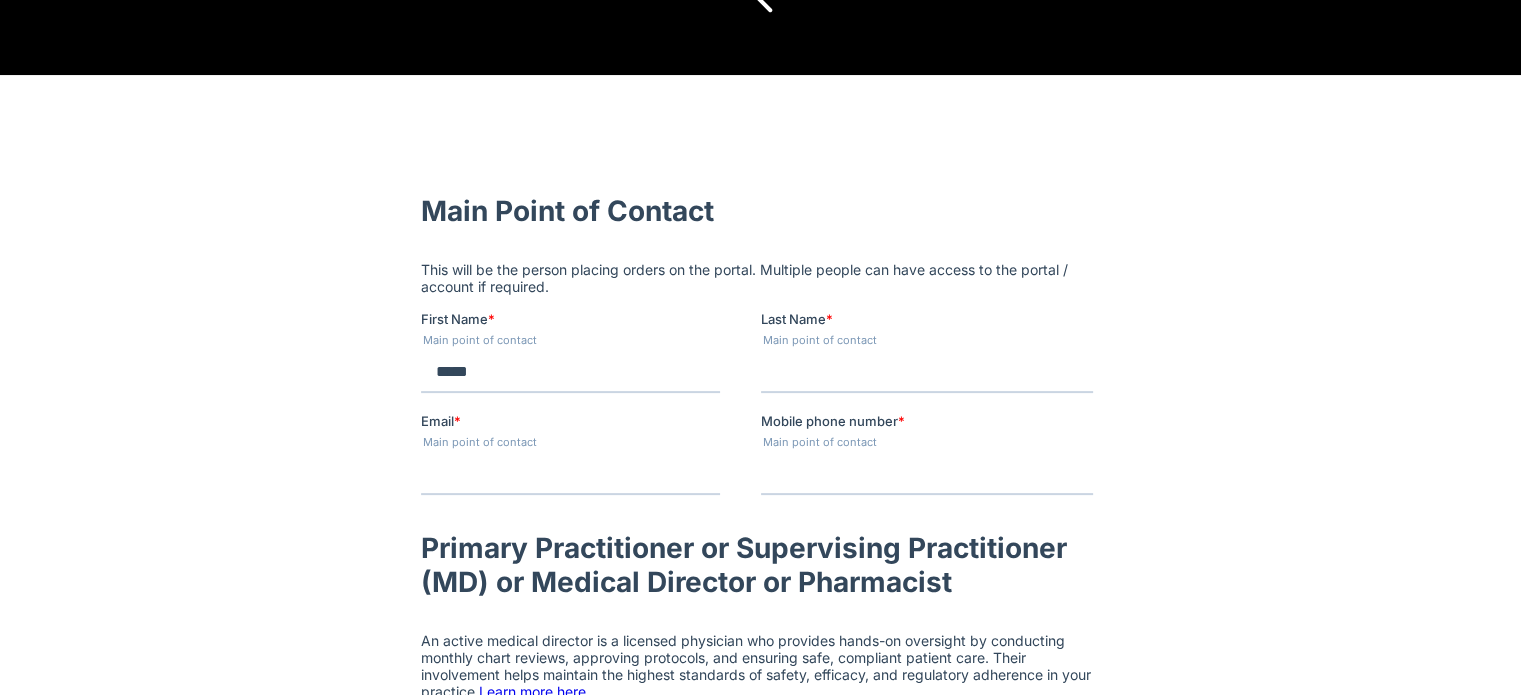 type on "********" 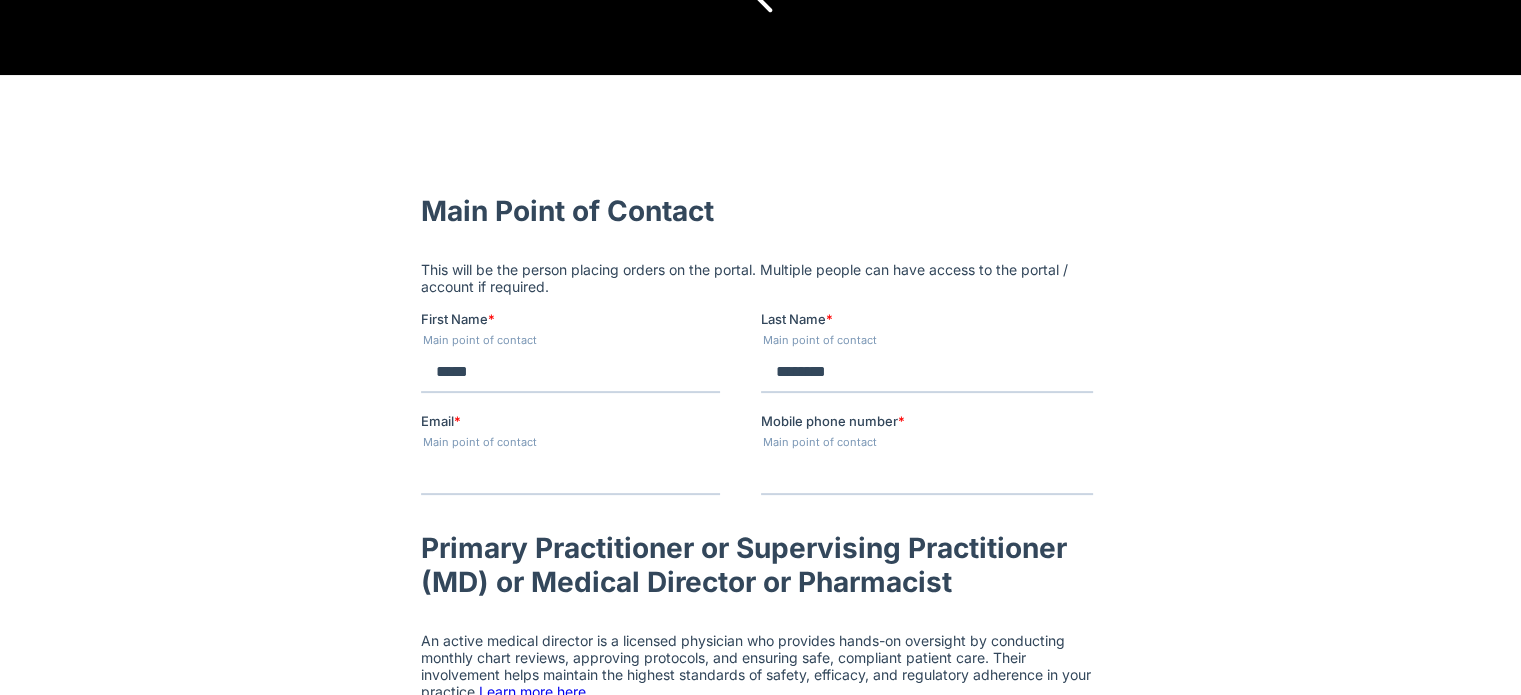 type on "**********" 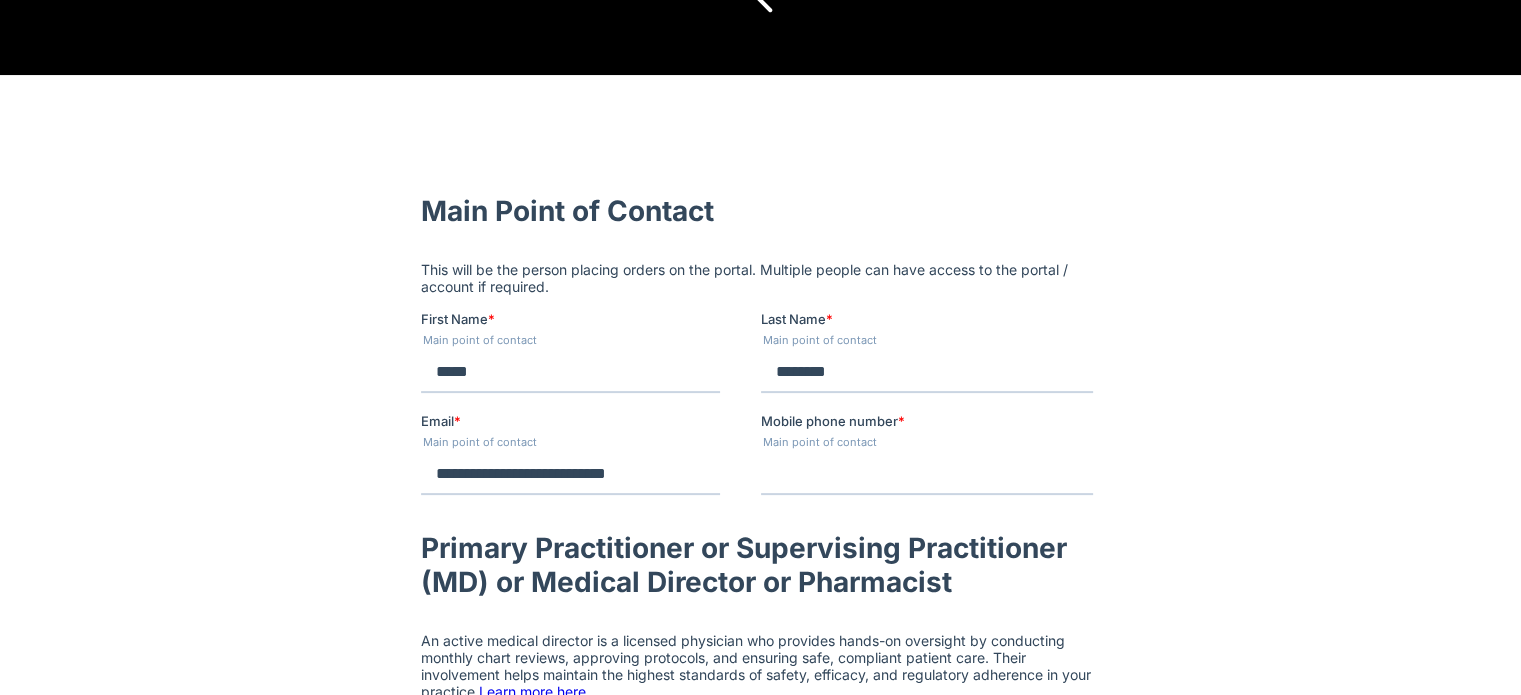 type on "**********" 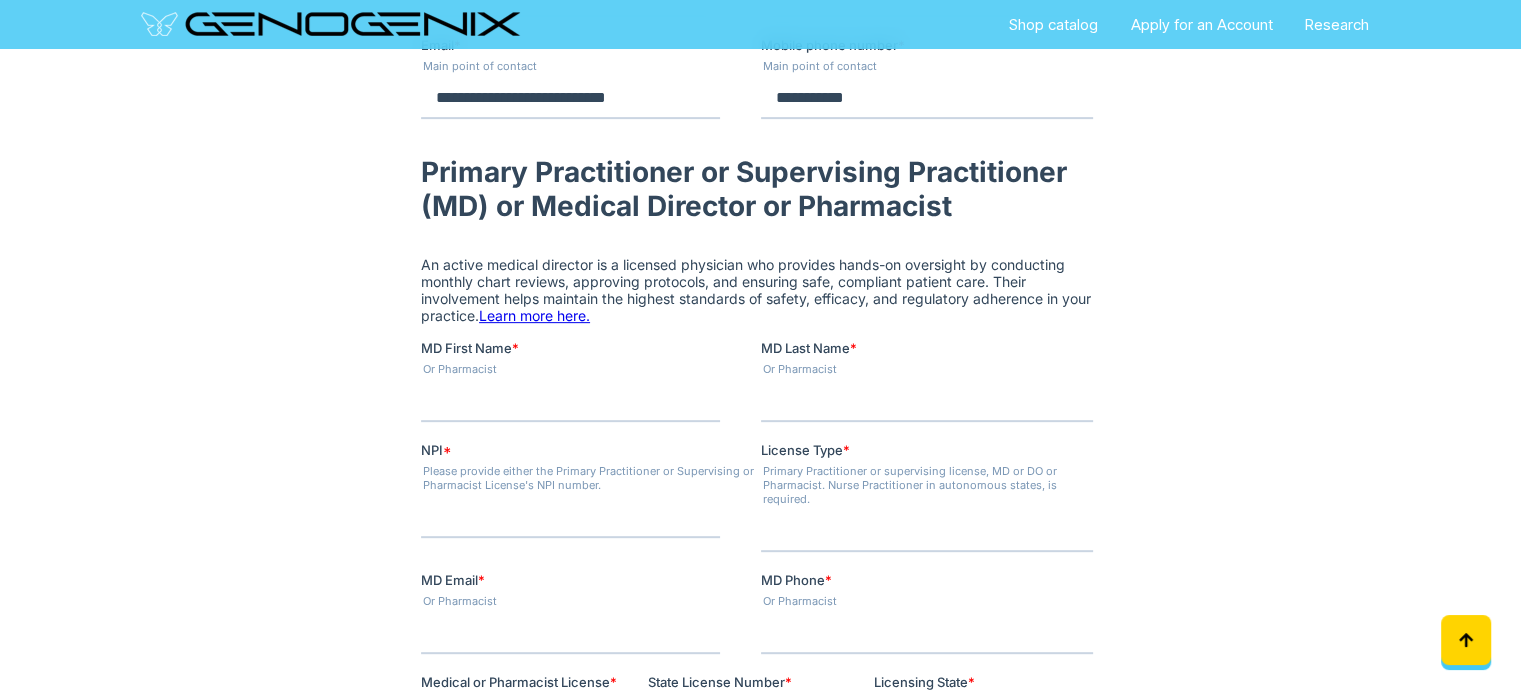 scroll, scrollTop: 900, scrollLeft: 0, axis: vertical 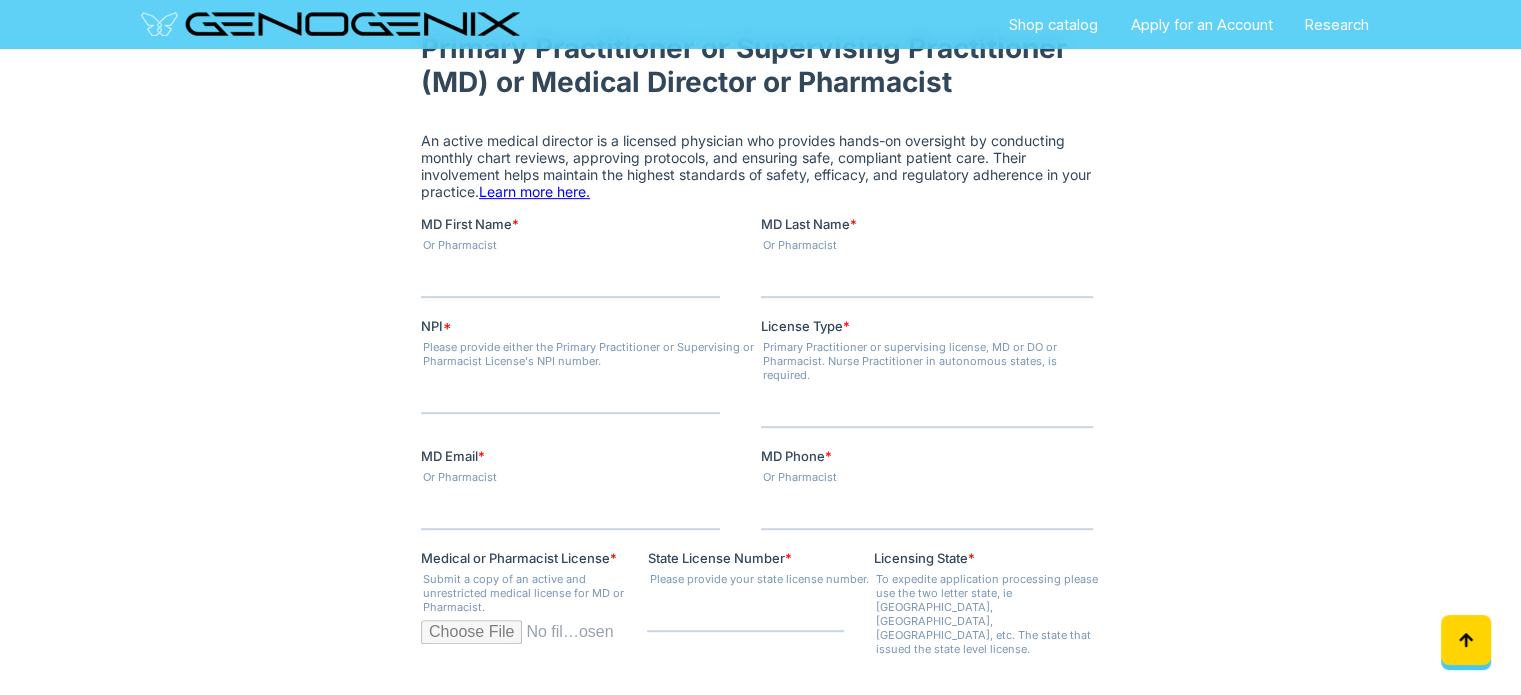 click on "MD First Name *" at bounding box center (569, 278) 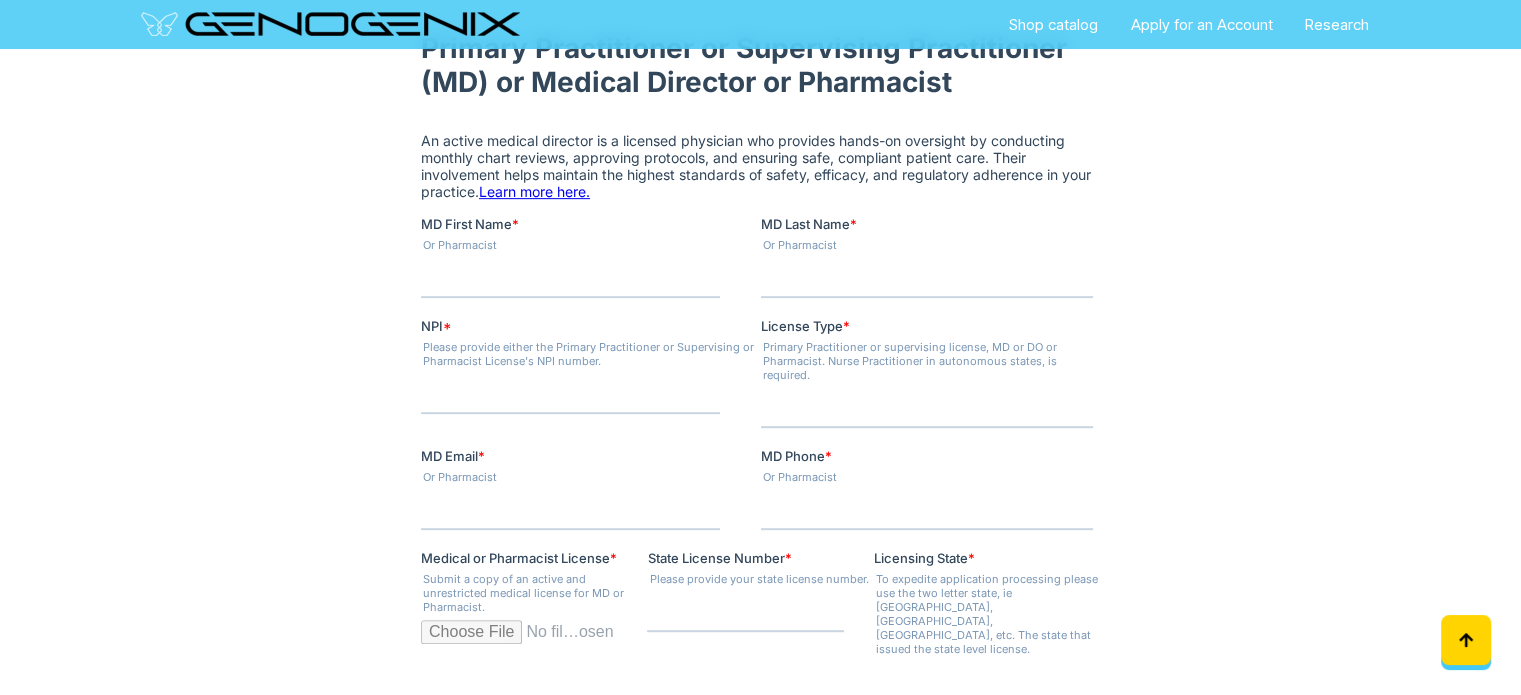 type on "******" 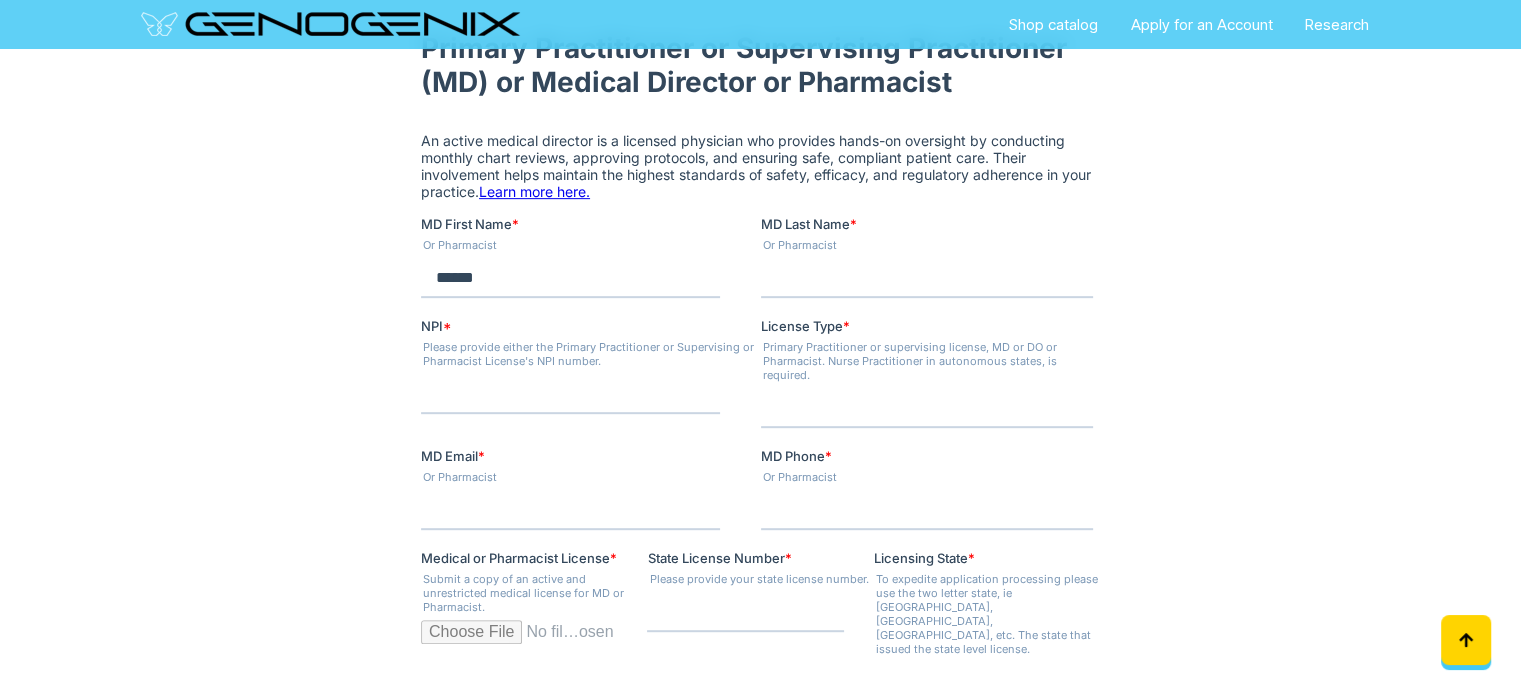 type on "****" 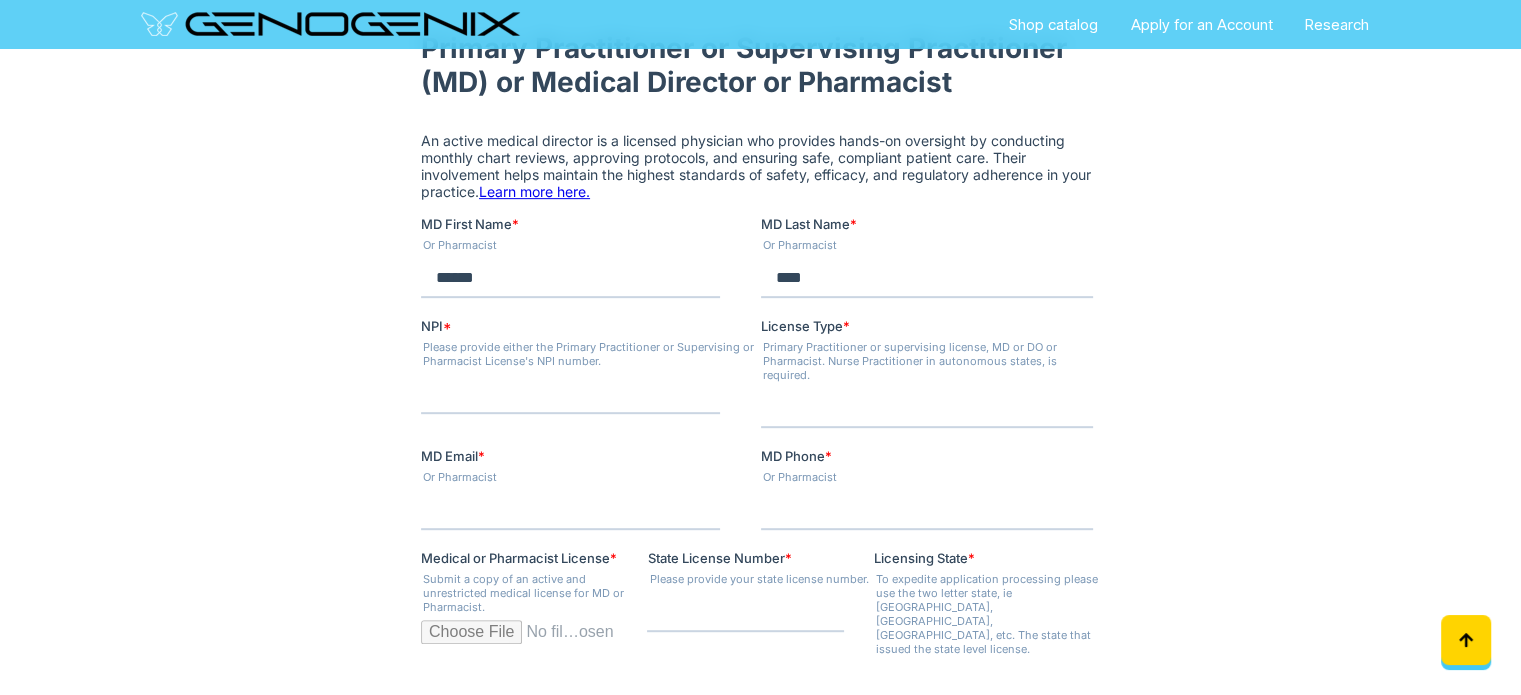 type on "**********" 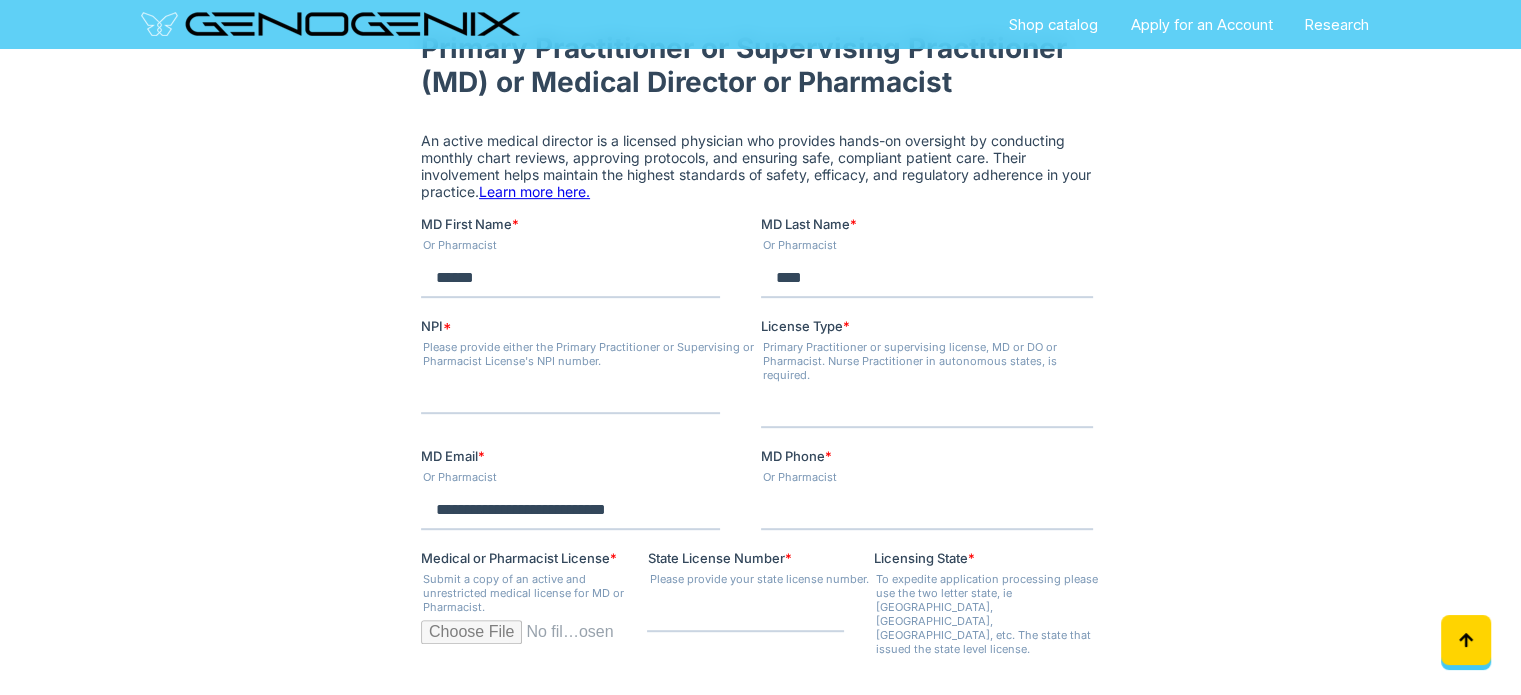 type on "**********" 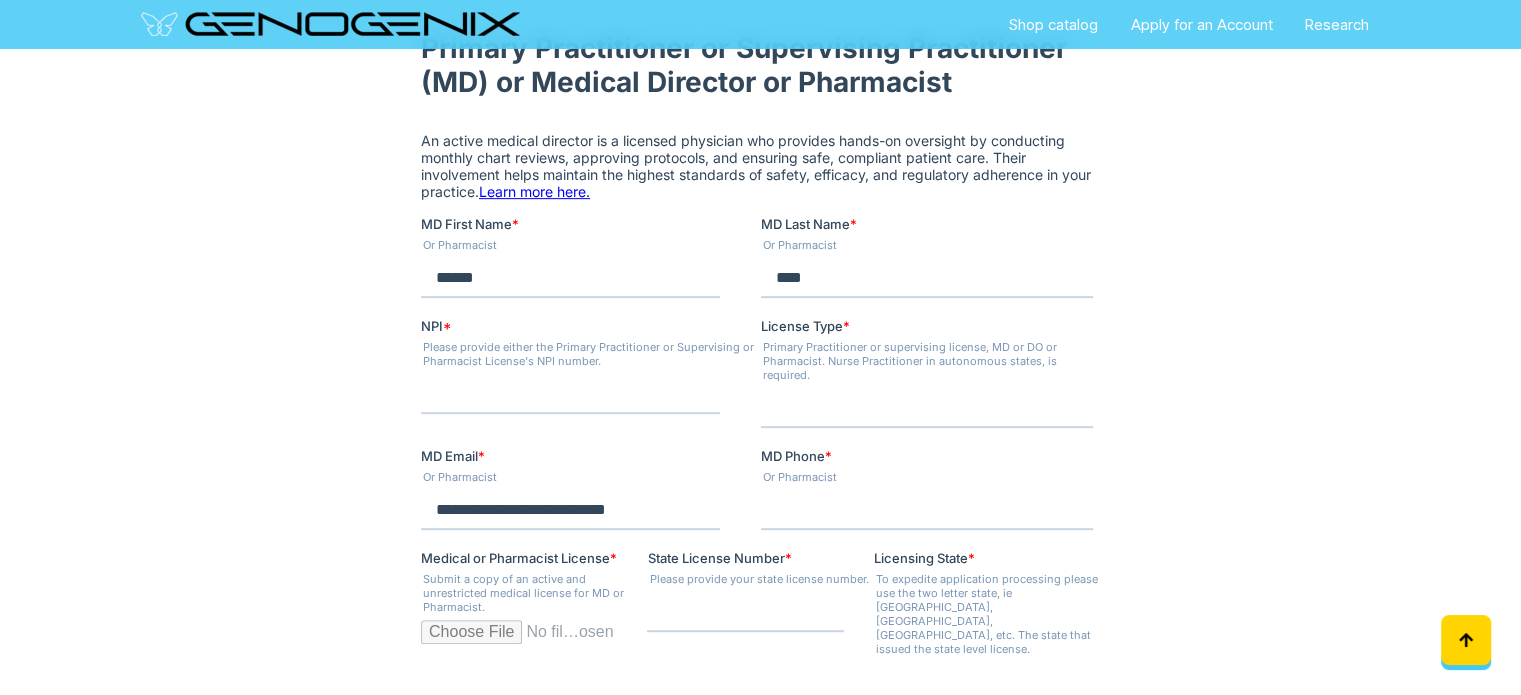 type on "**" 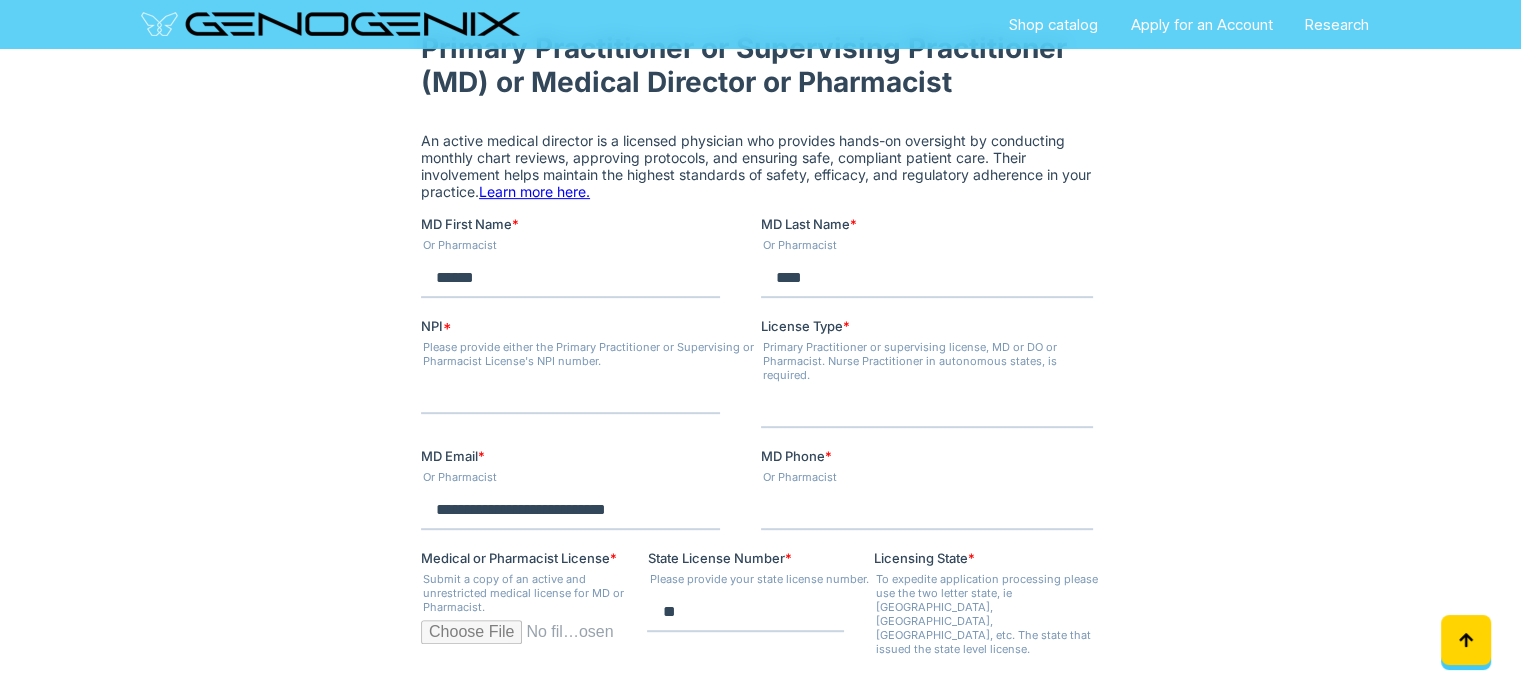 type on "**" 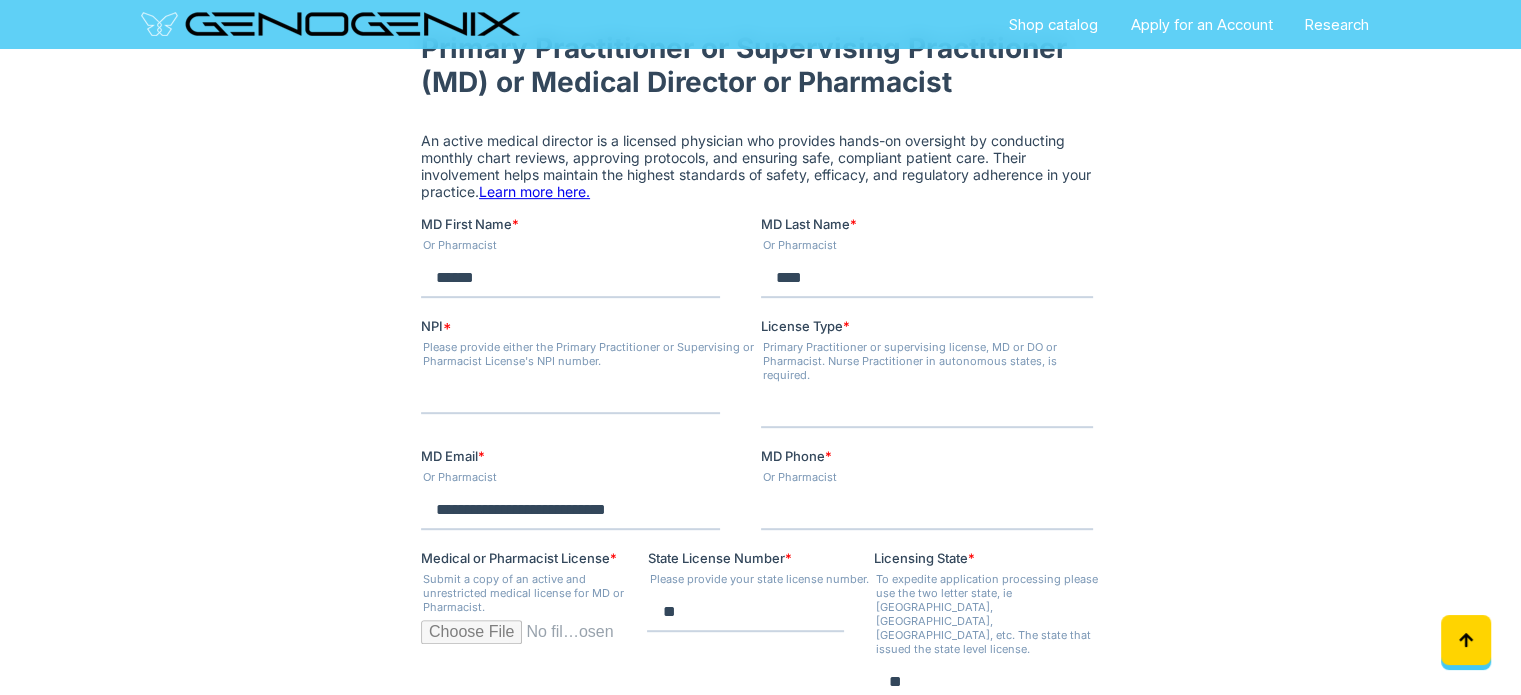 type on "**********" 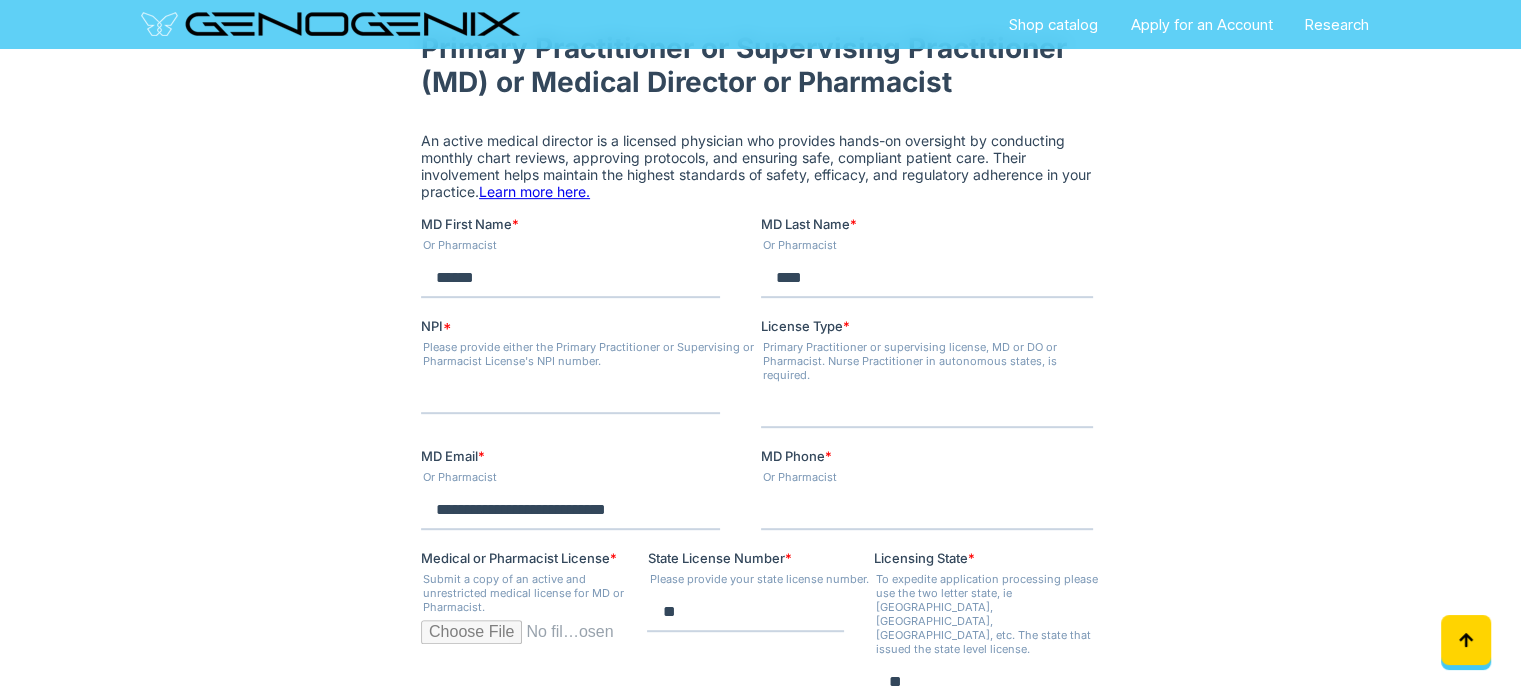 type on "**********" 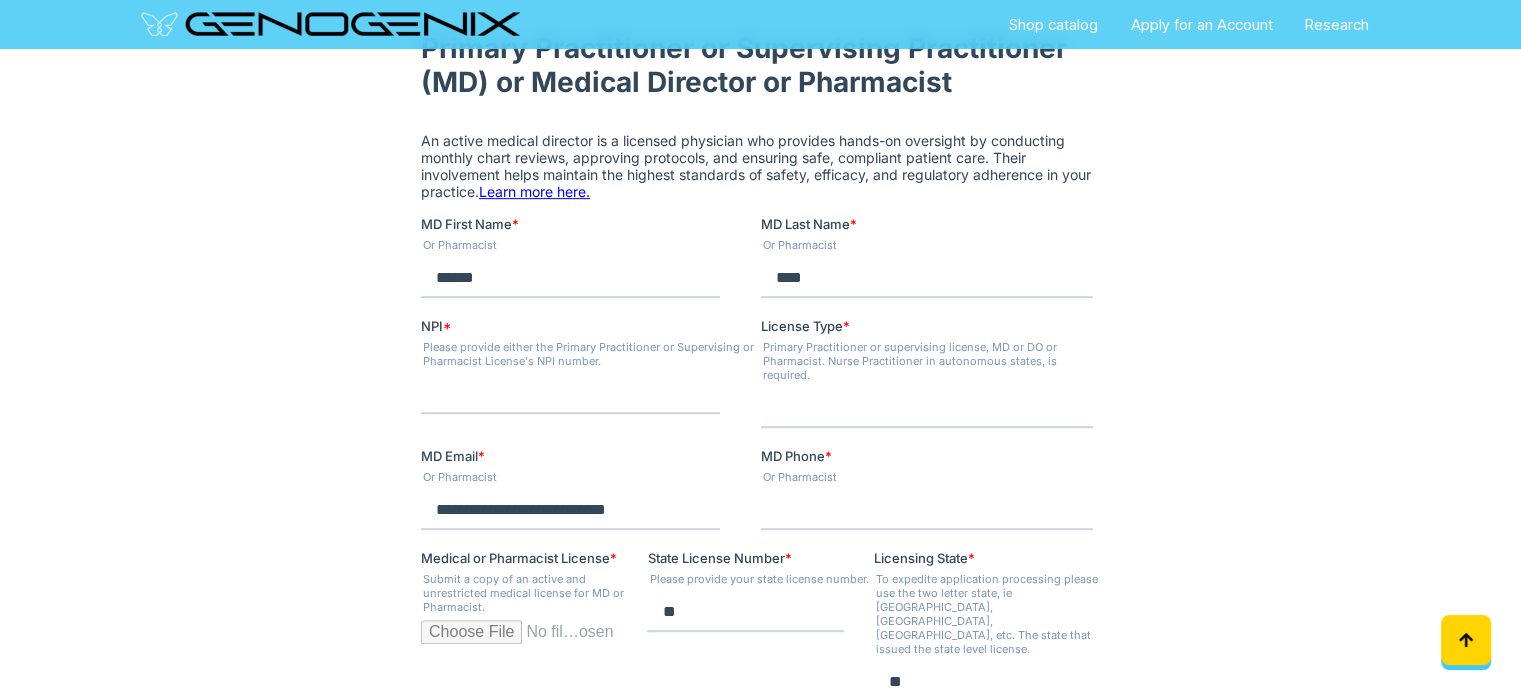 type on "**********" 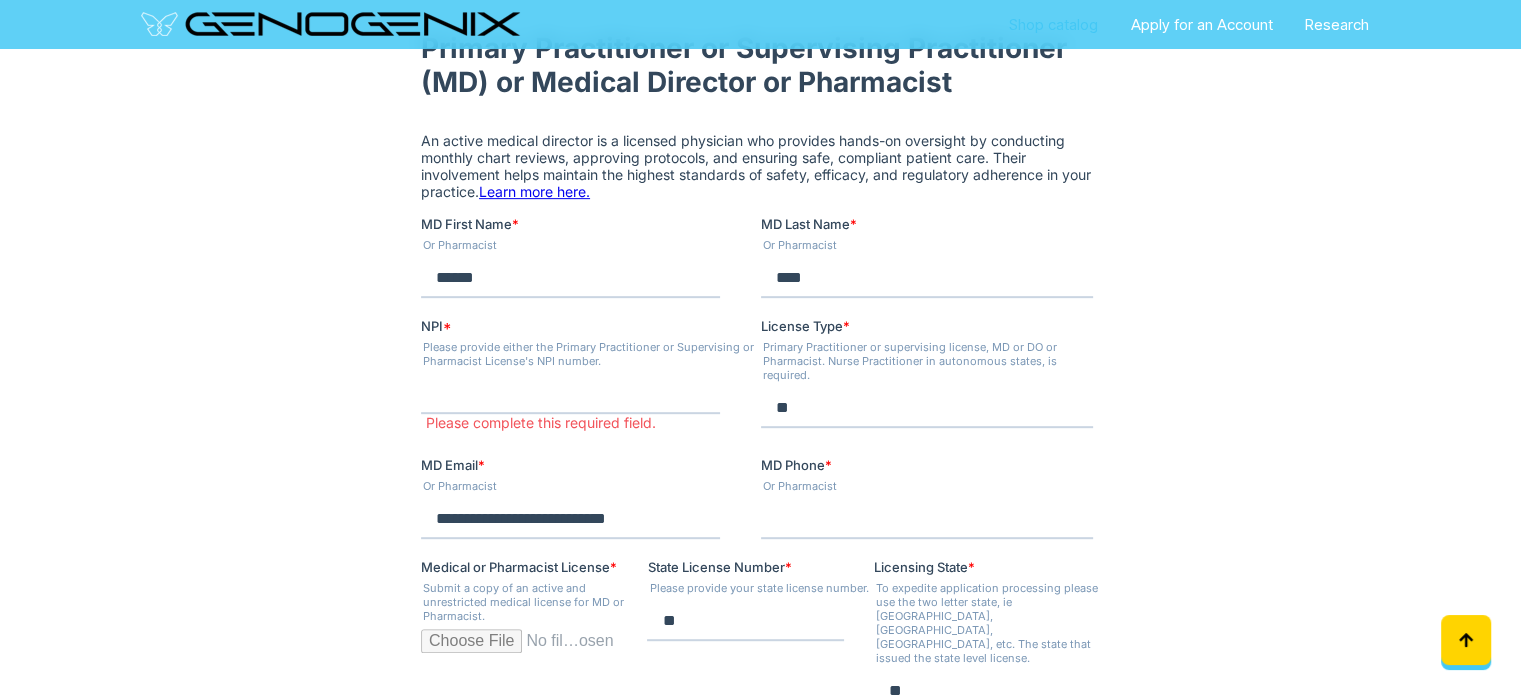 type on "**" 